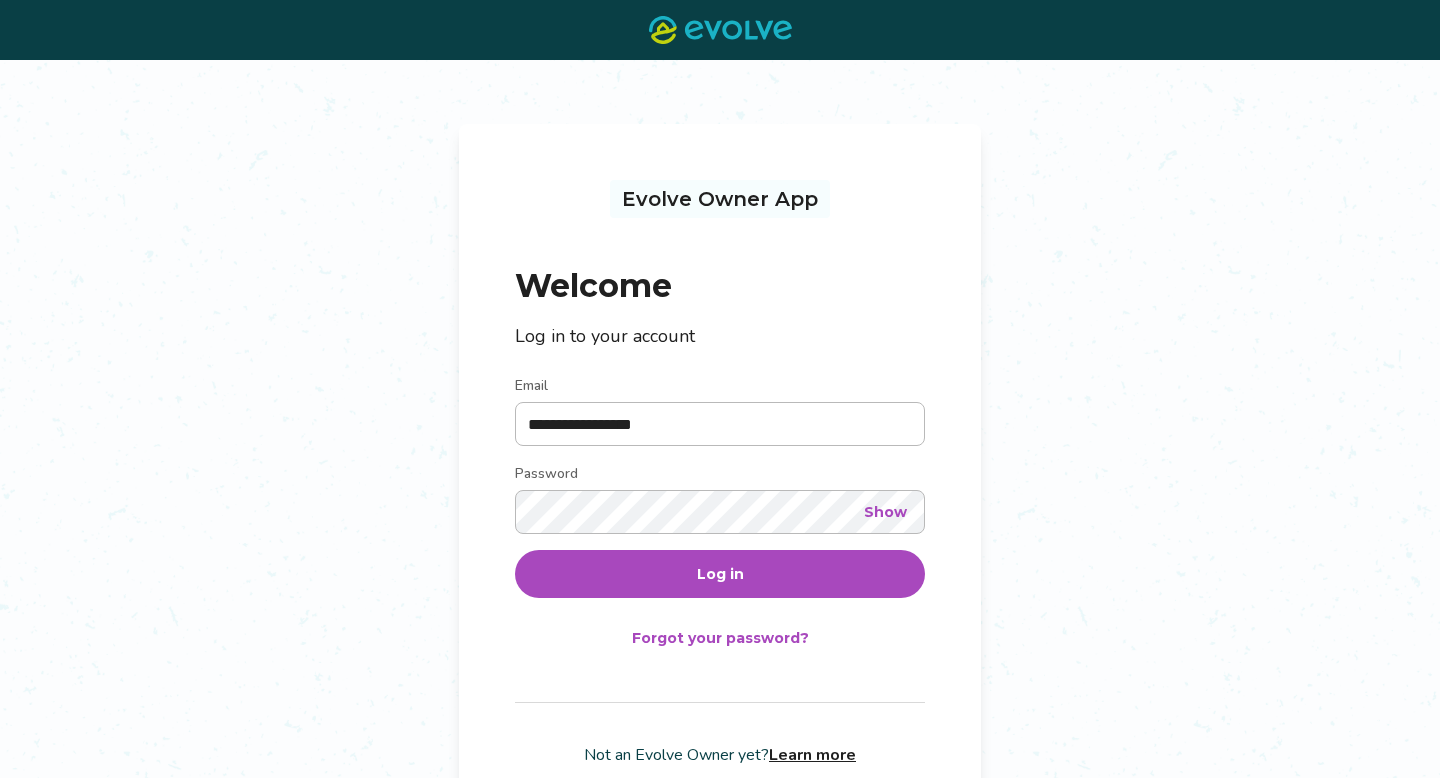 scroll, scrollTop: 0, scrollLeft: 0, axis: both 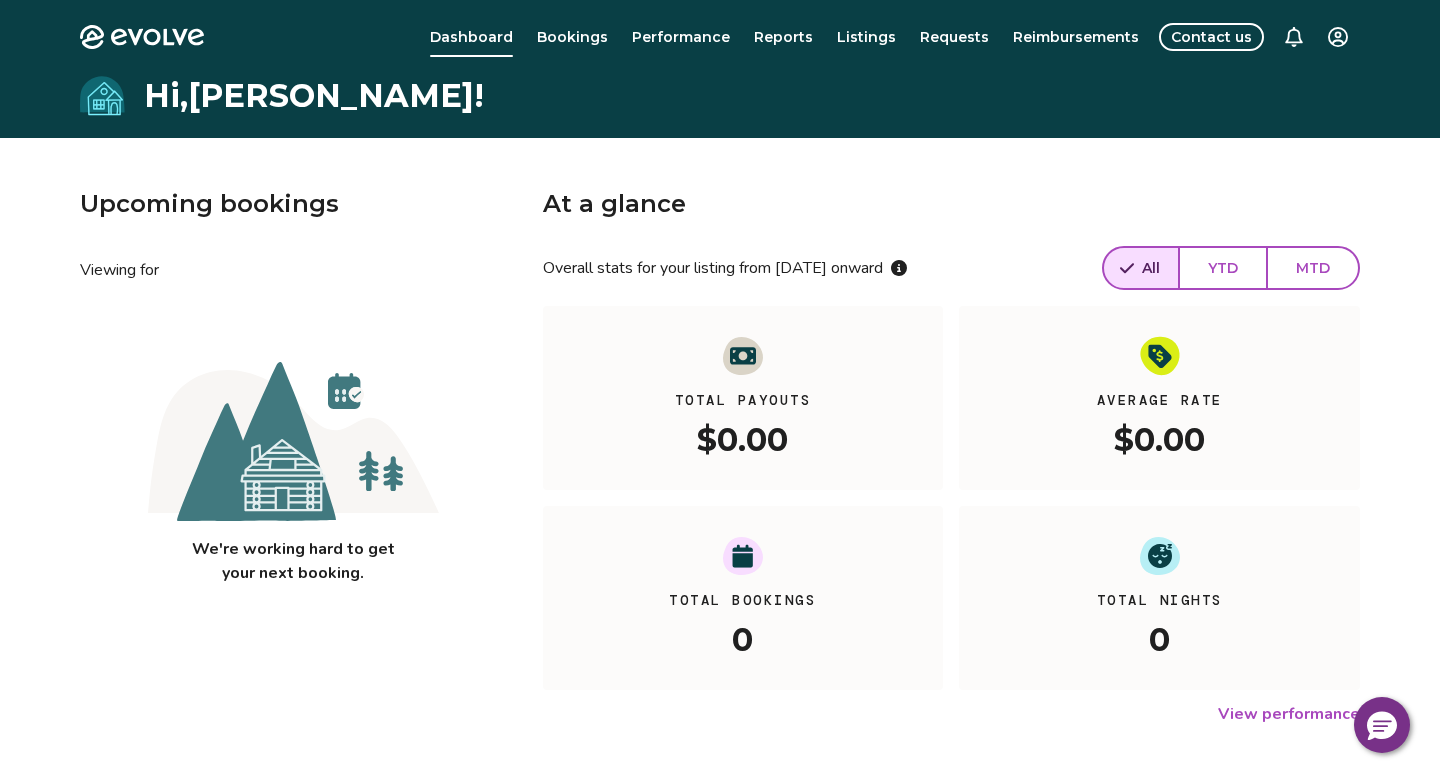 click on "YTD" at bounding box center (1223, 268) 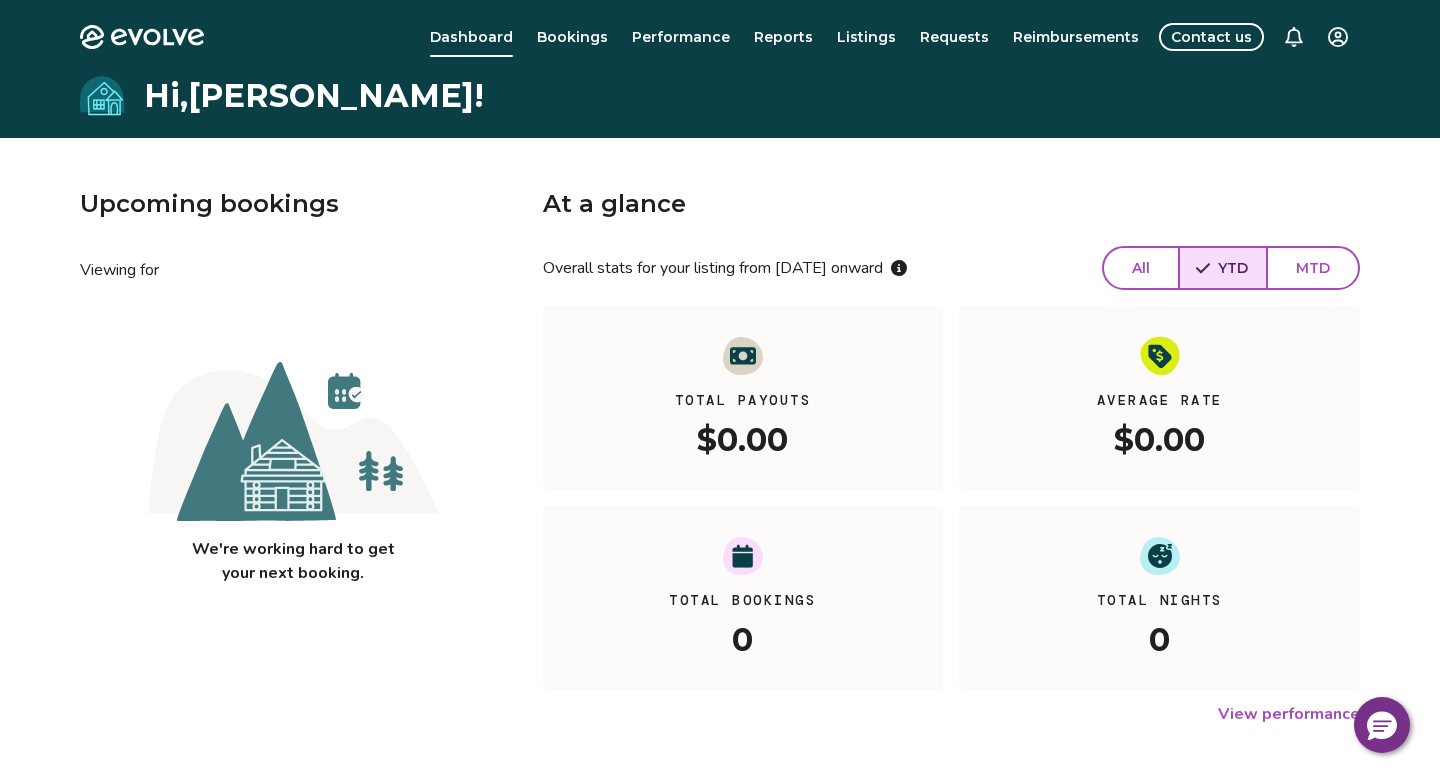 click on "MTD" at bounding box center (1313, 268) 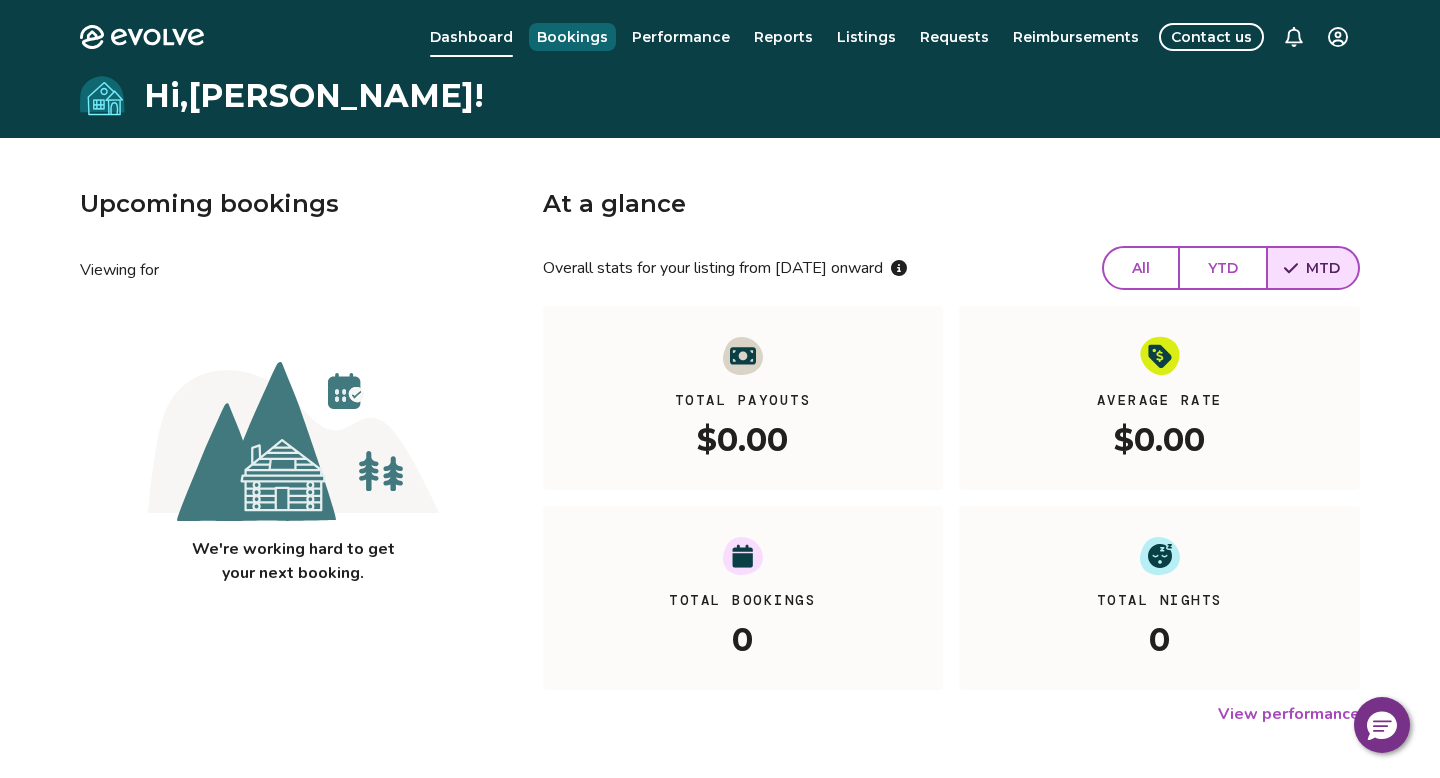 click on "Bookings" at bounding box center (572, 37) 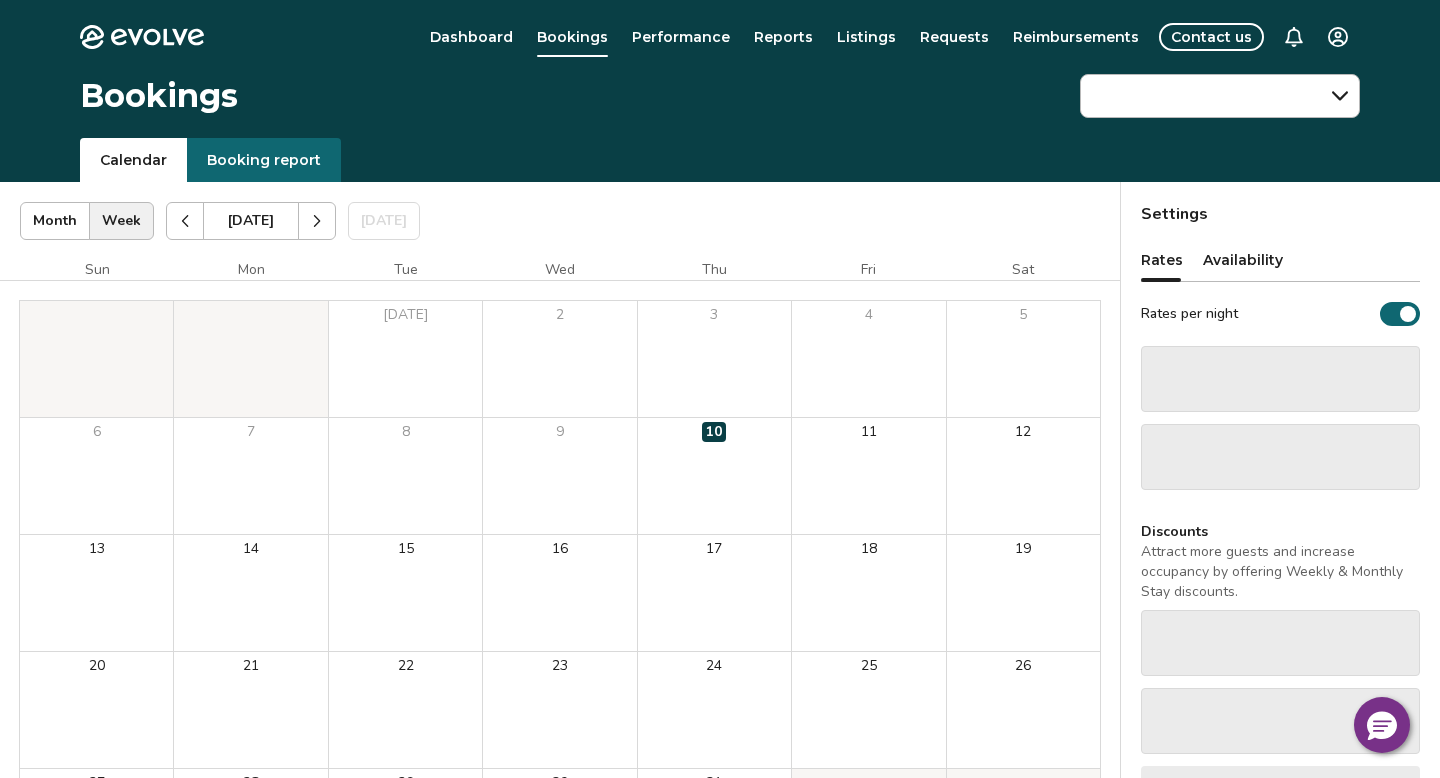 click at bounding box center [185, 221] 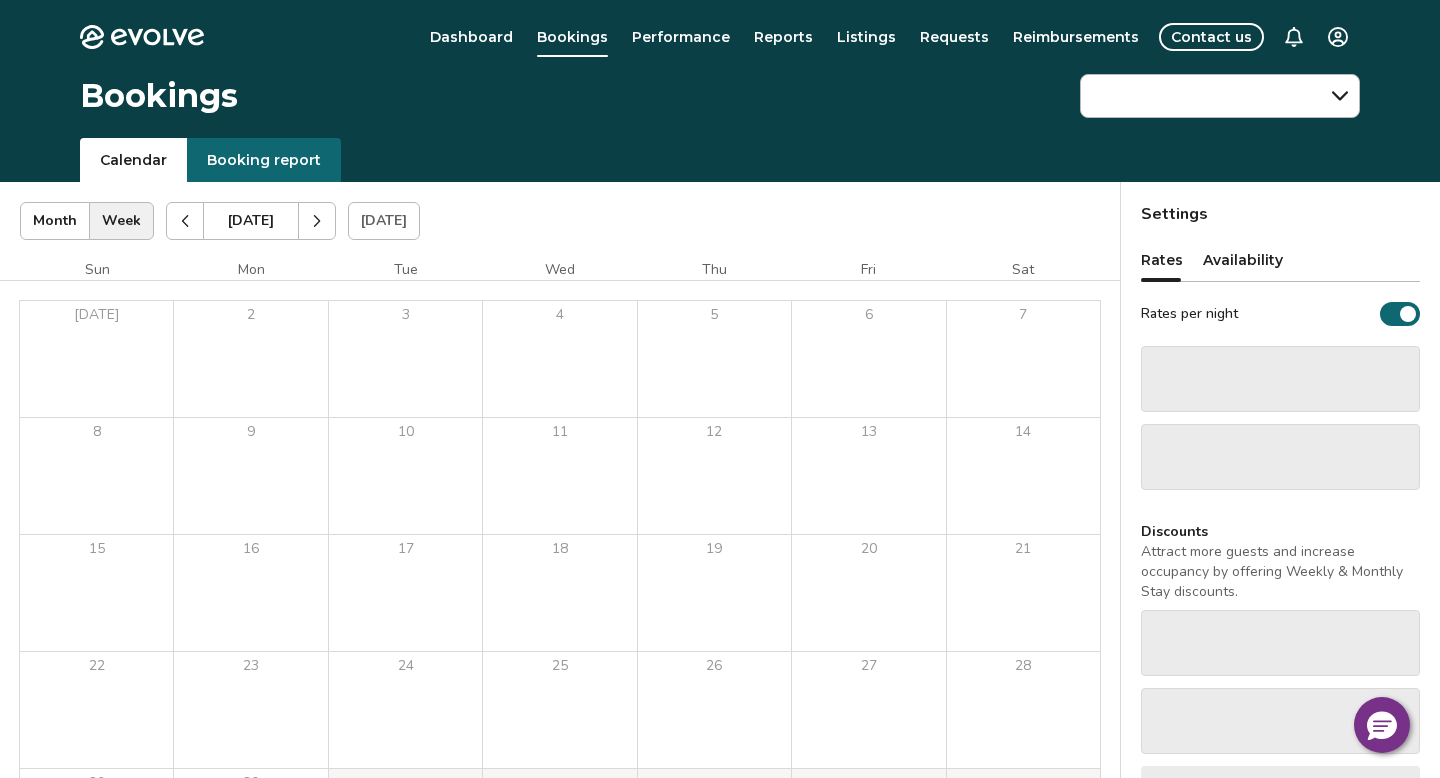 click at bounding box center (185, 221) 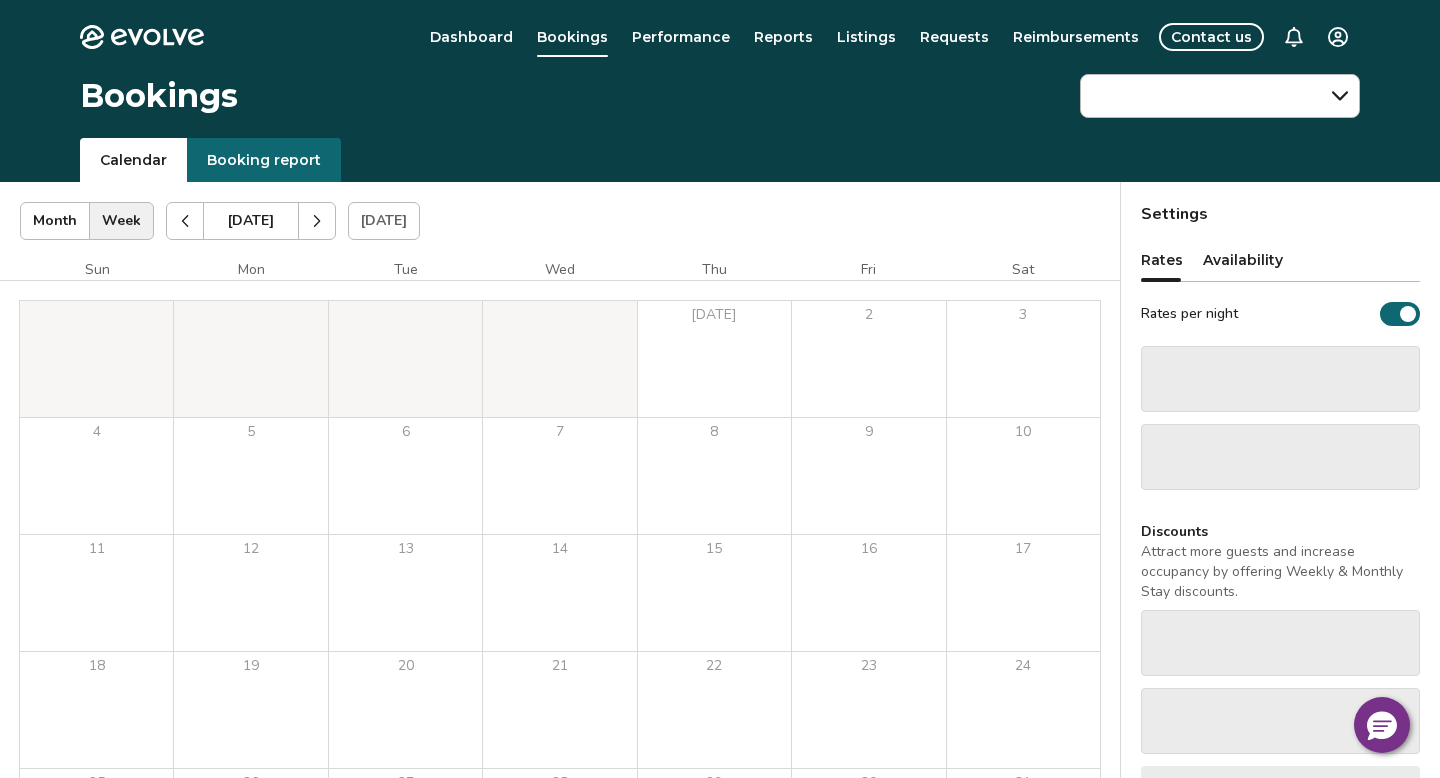 click at bounding box center (185, 221) 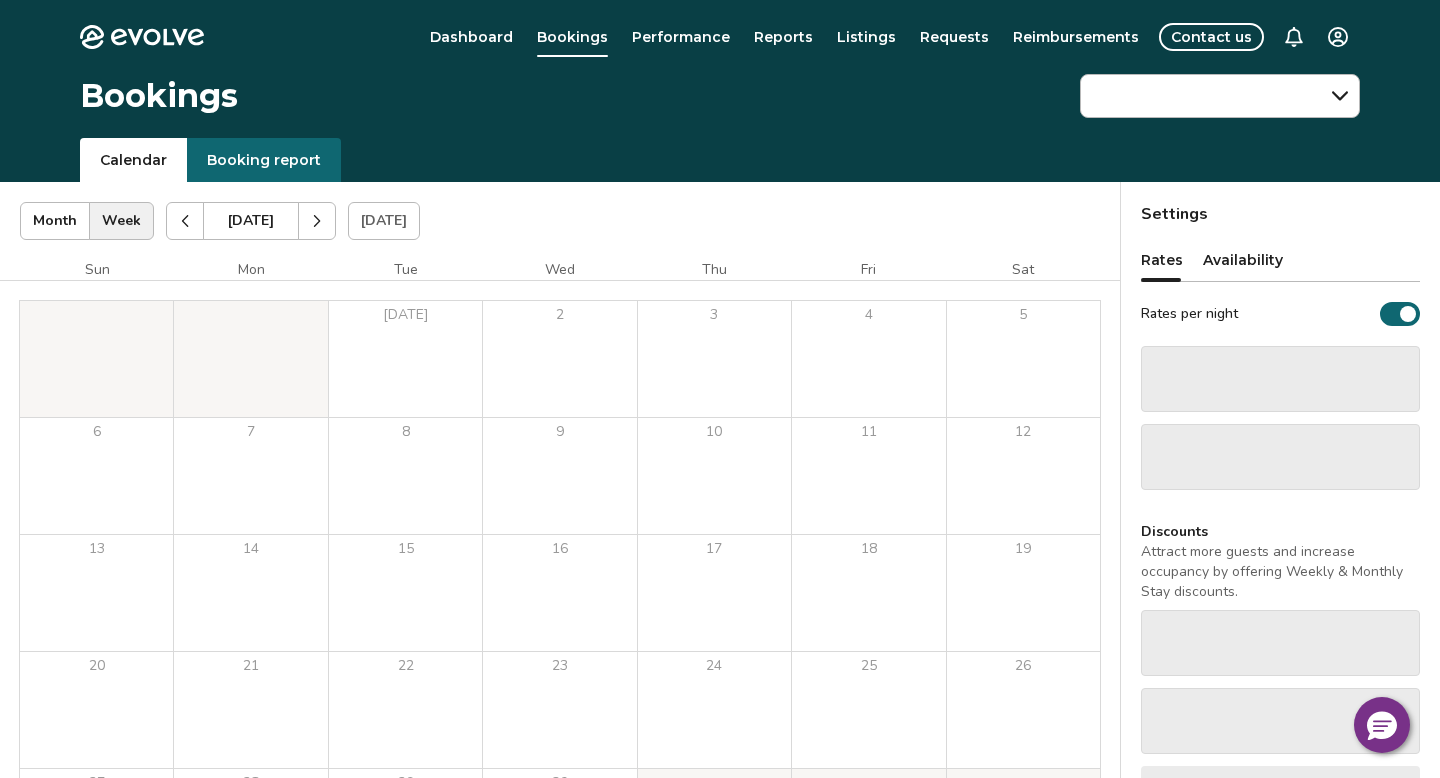 click at bounding box center [185, 221] 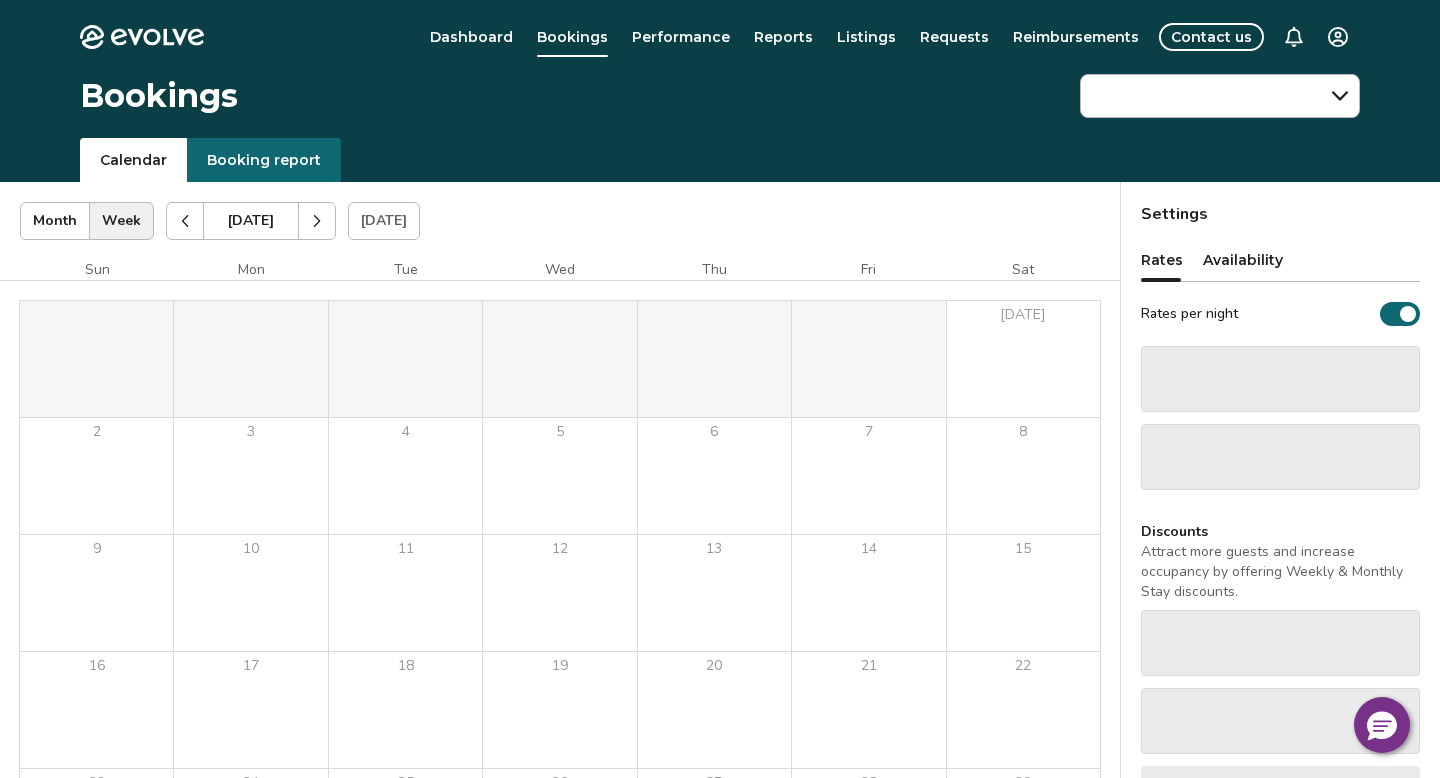 click at bounding box center (185, 221) 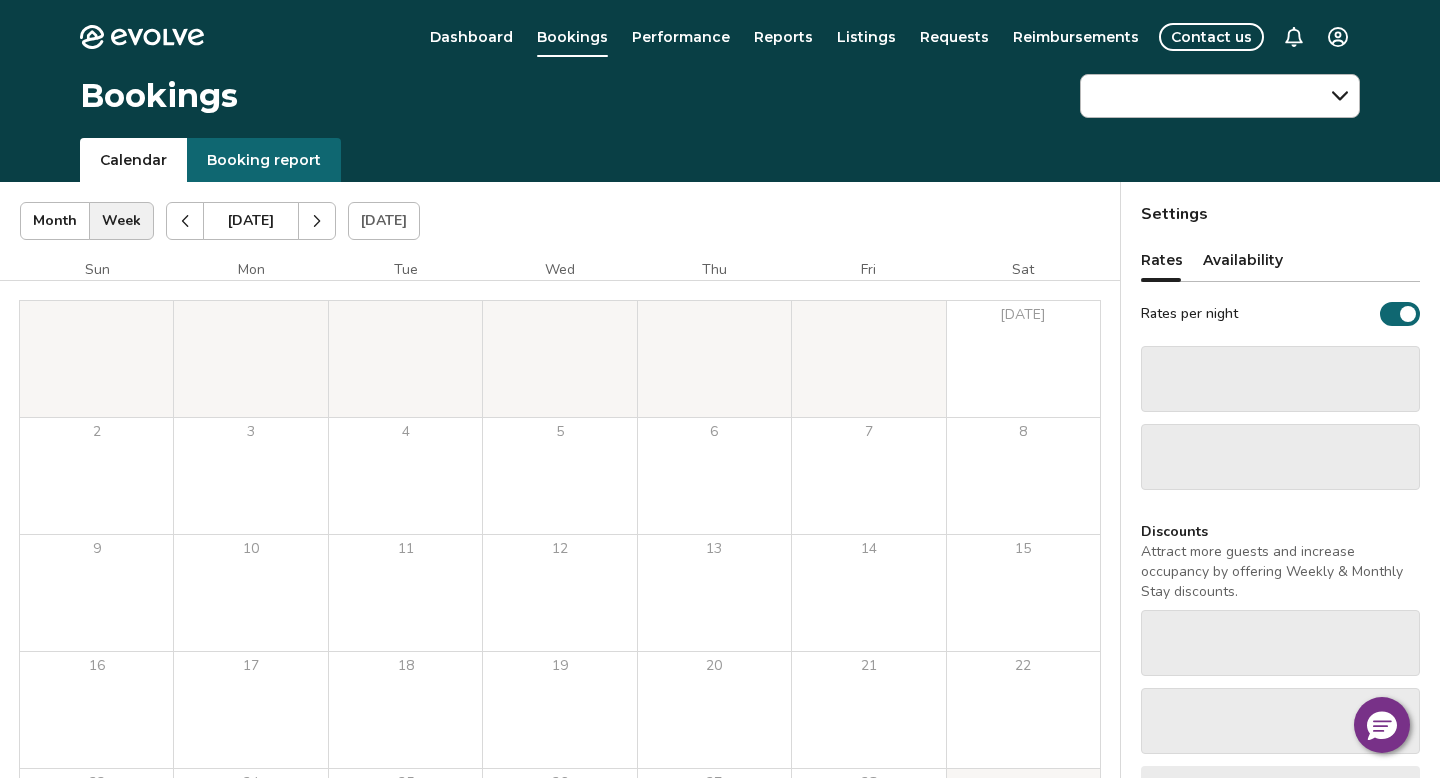 click at bounding box center [185, 221] 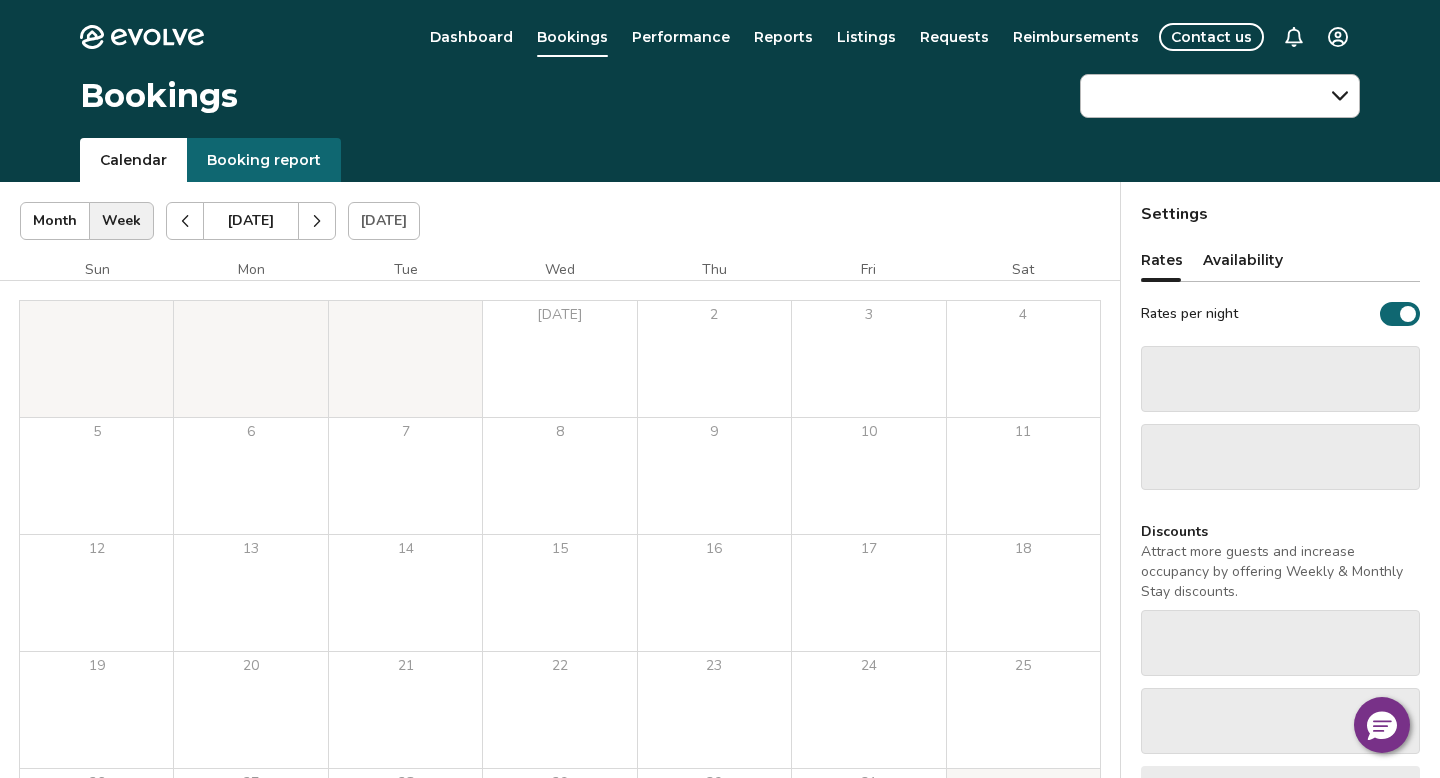 click at bounding box center (185, 221) 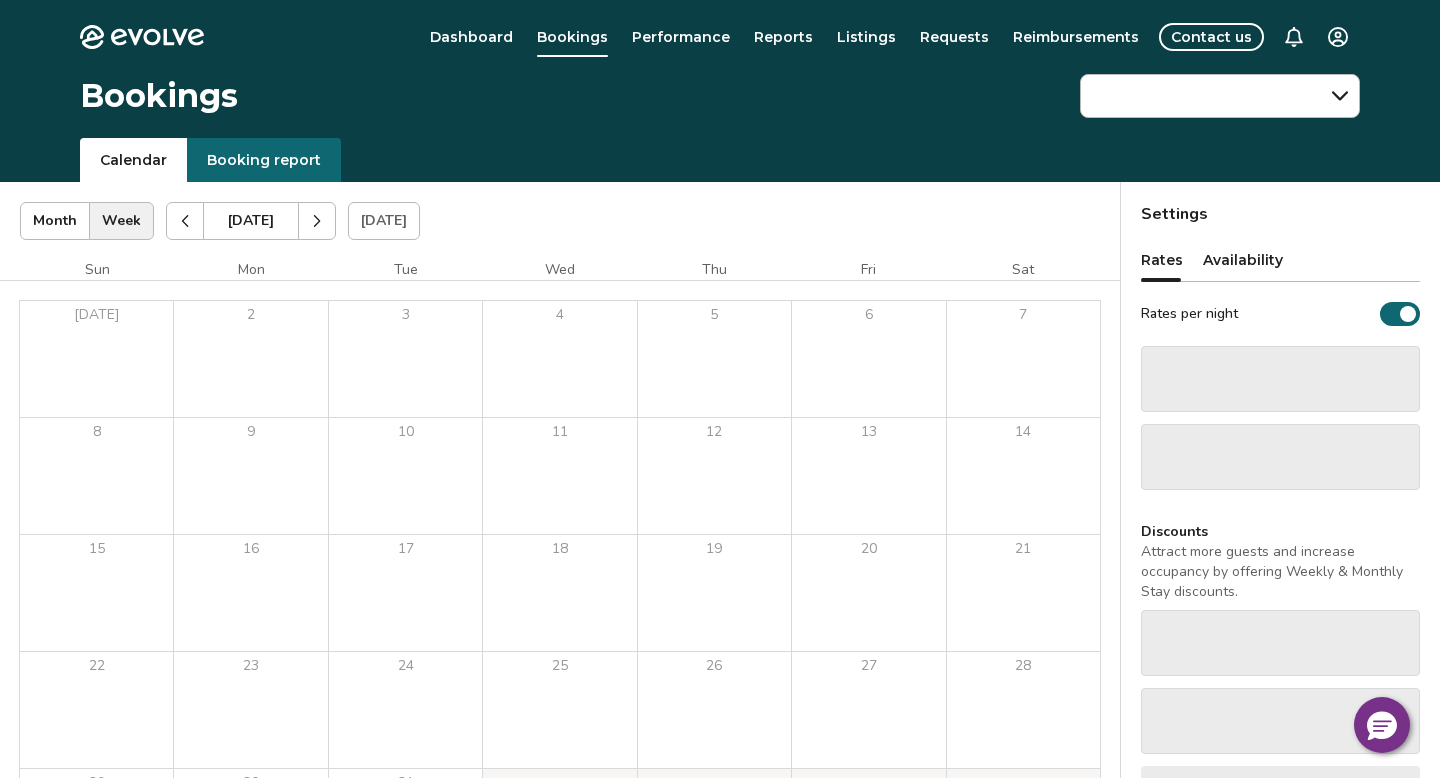 click at bounding box center [185, 221] 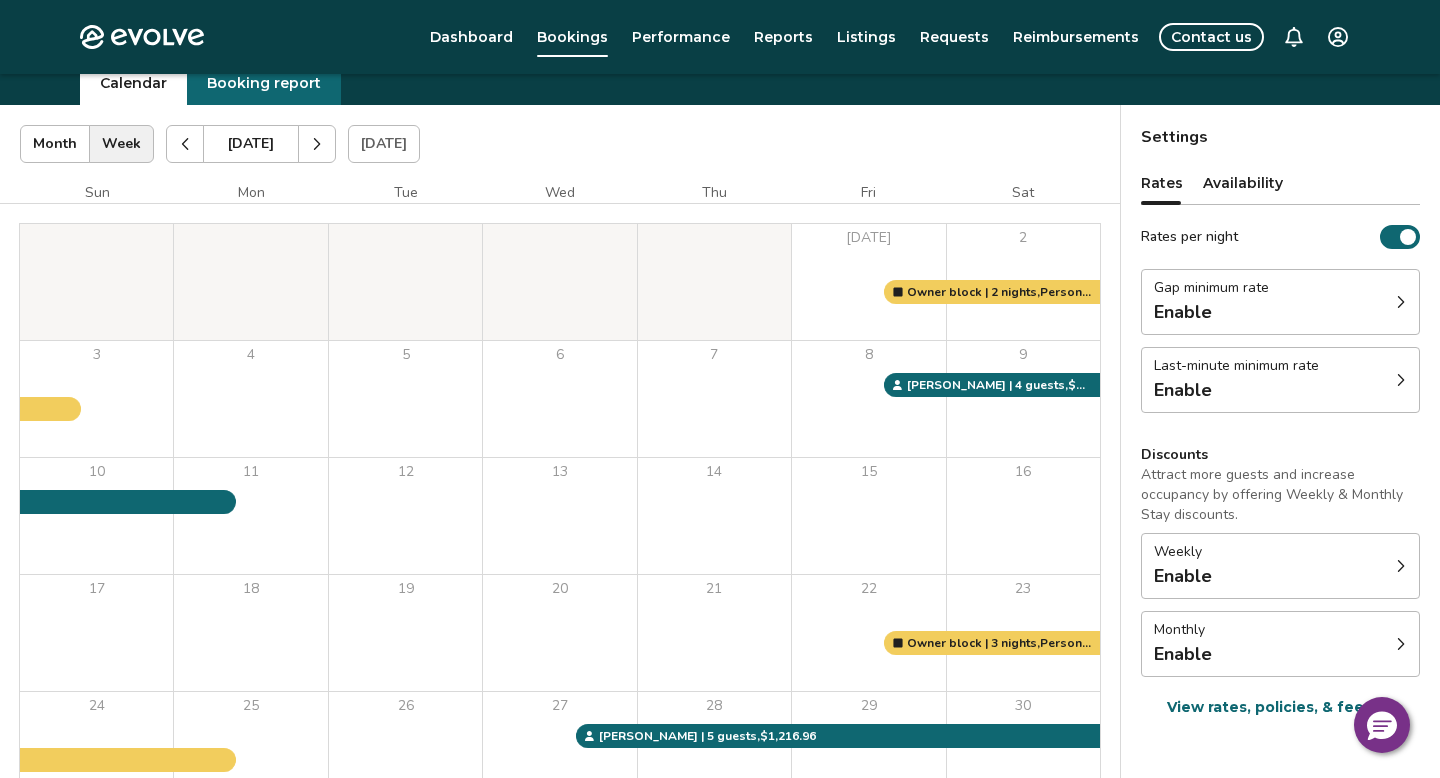 scroll, scrollTop: 0, scrollLeft: 0, axis: both 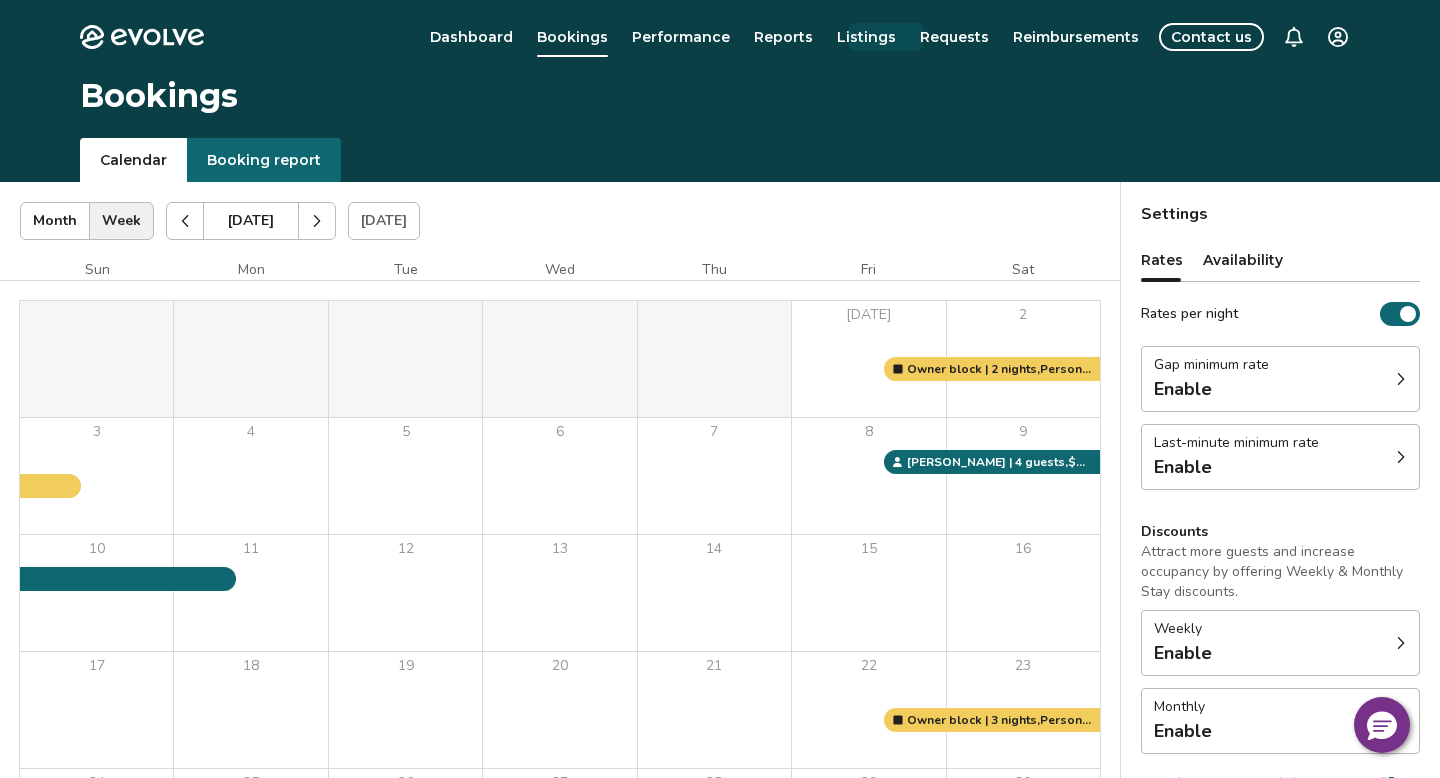 click on "Listings" at bounding box center (866, 37) 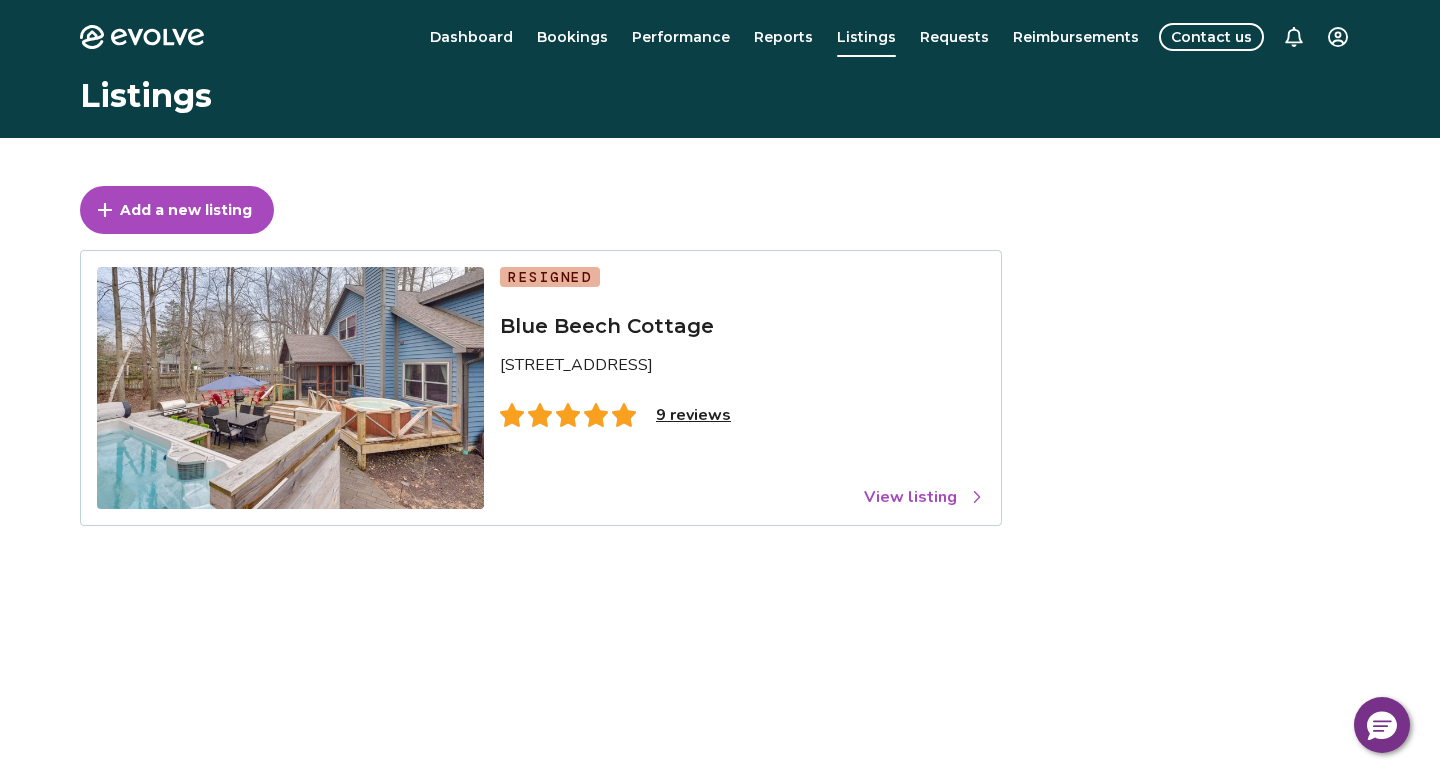click on "9 reviews" at bounding box center (693, 415) 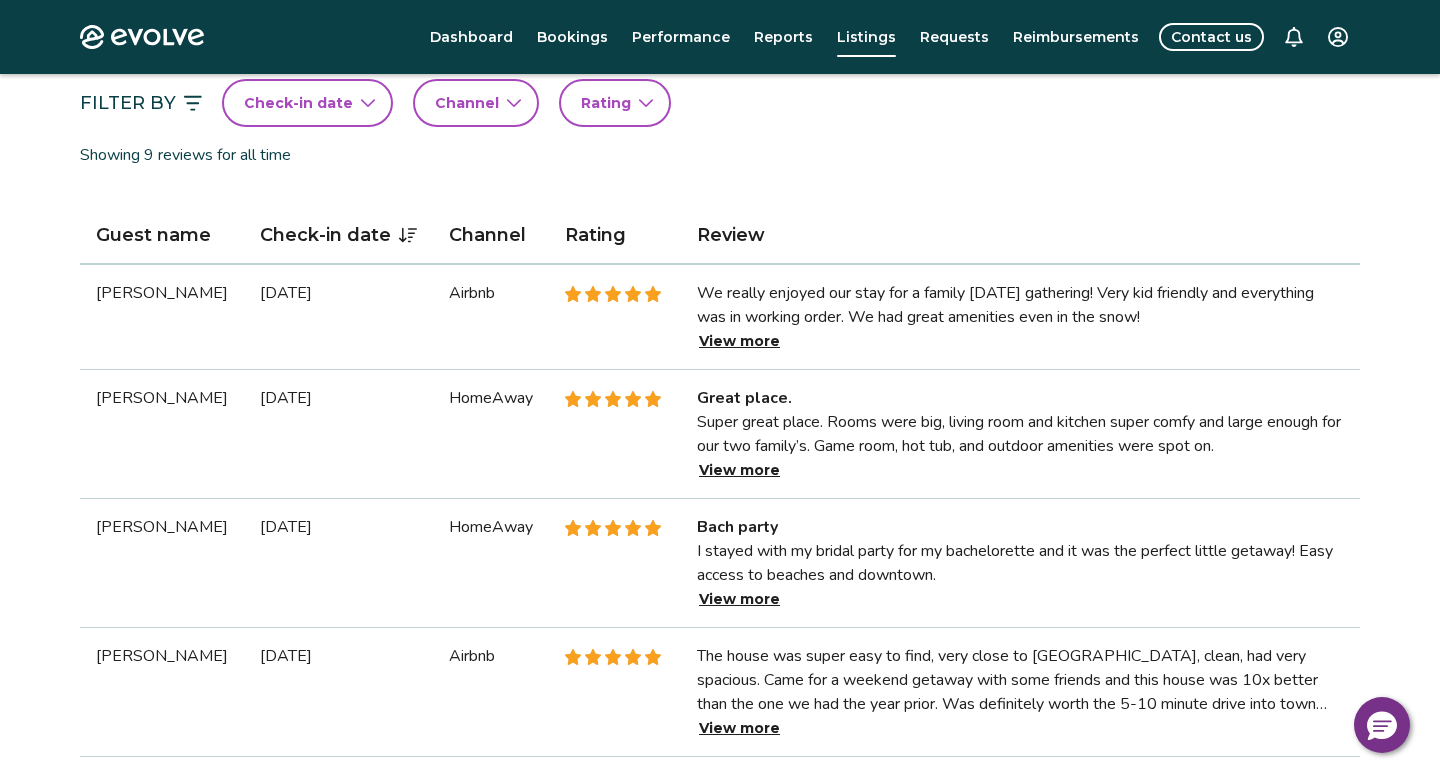 scroll, scrollTop: 503, scrollLeft: 0, axis: vertical 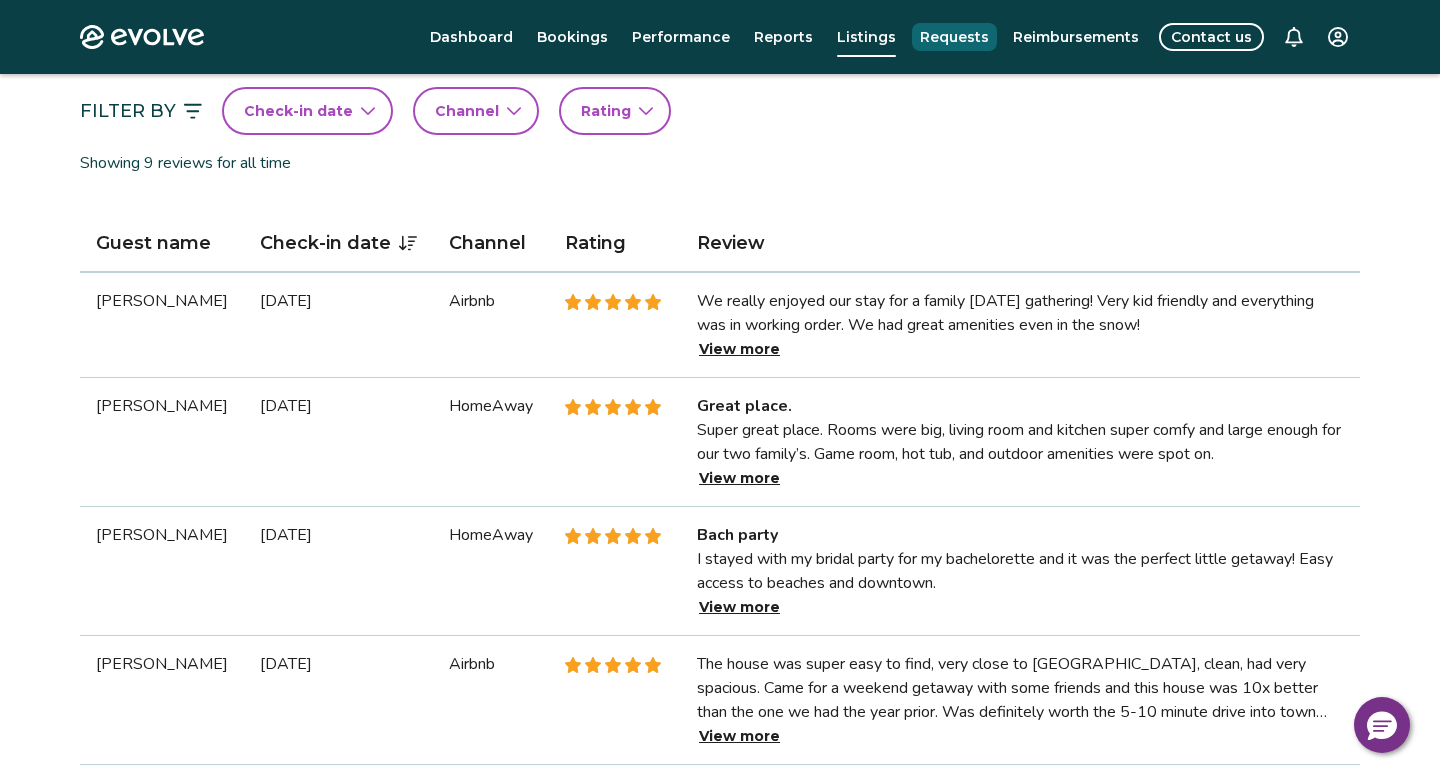 click on "Requests" at bounding box center (954, 37) 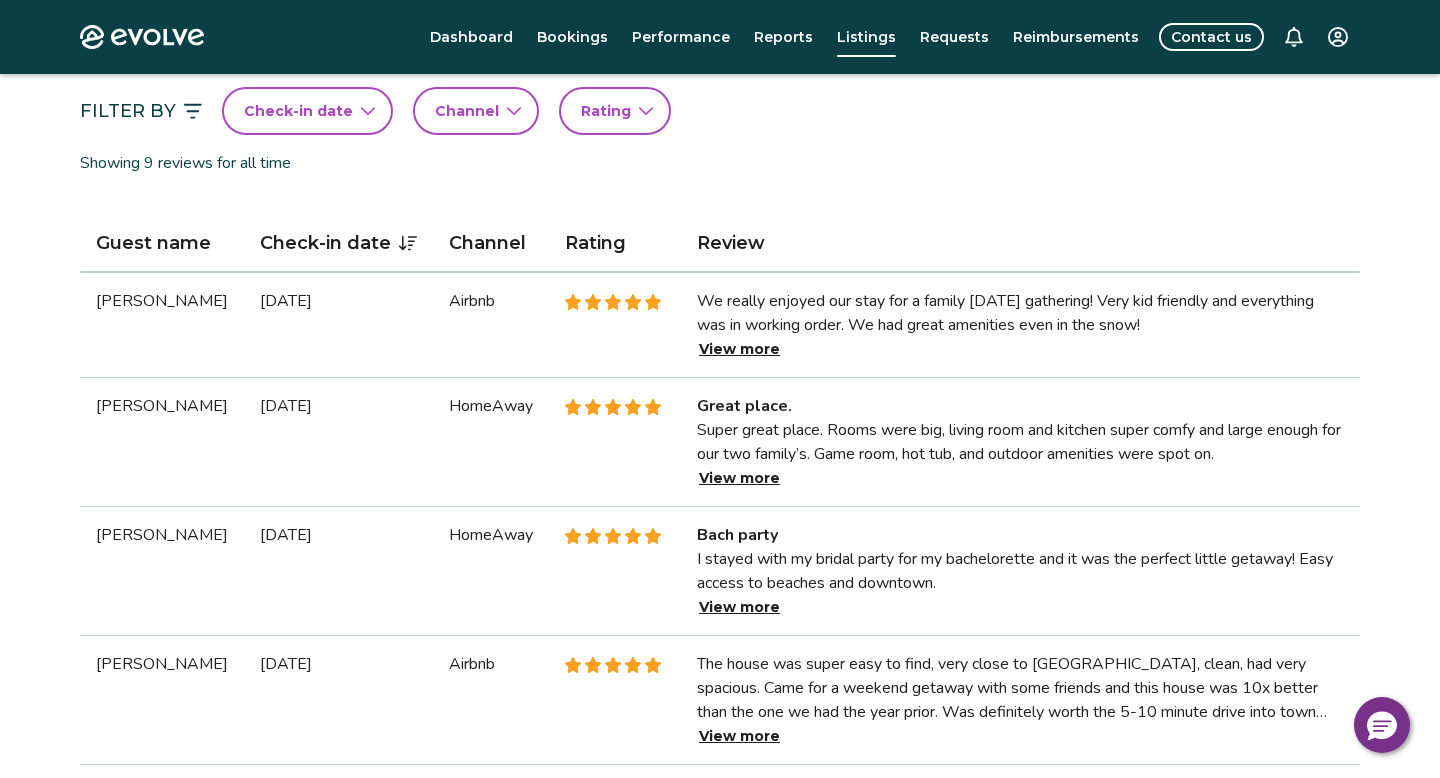scroll, scrollTop: 0, scrollLeft: 0, axis: both 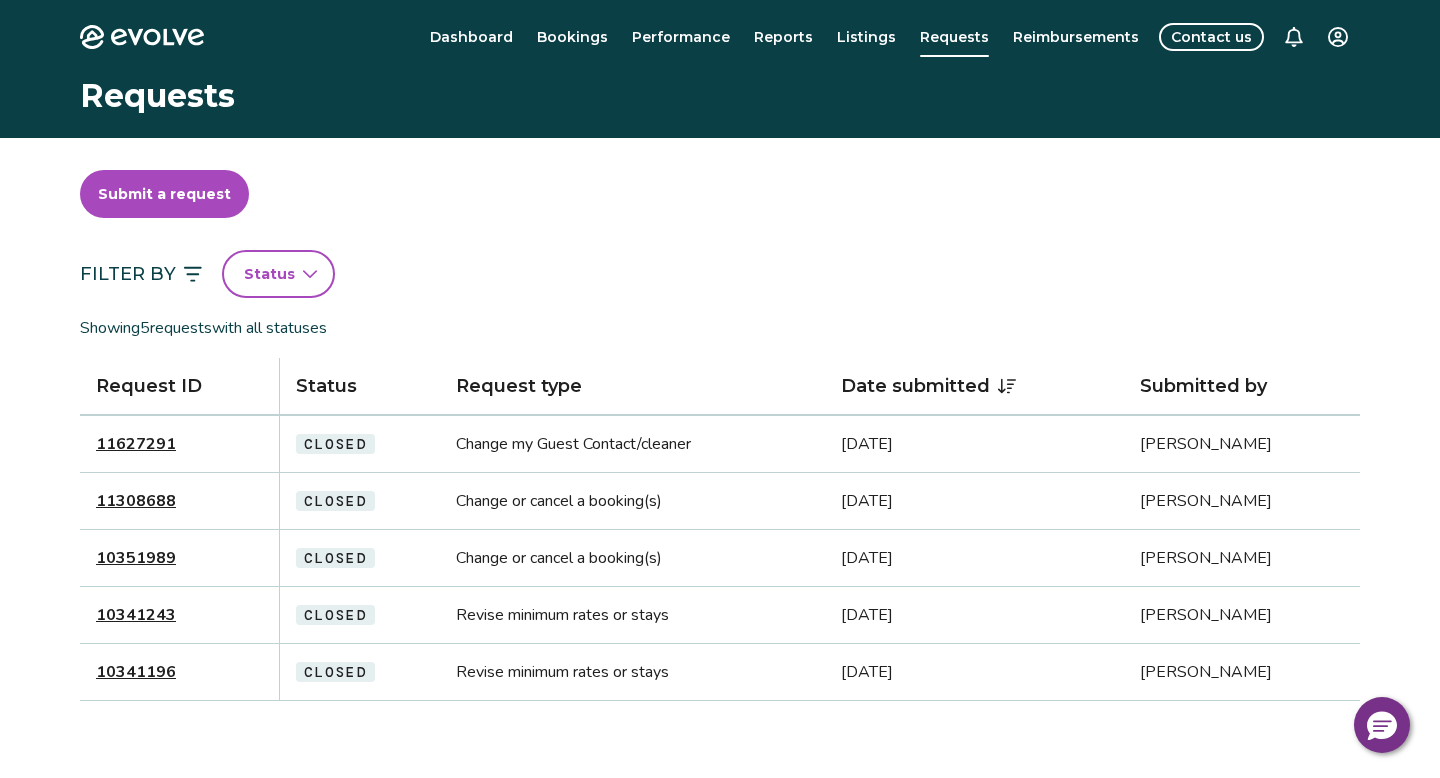 click on "11627291" at bounding box center (136, 444) 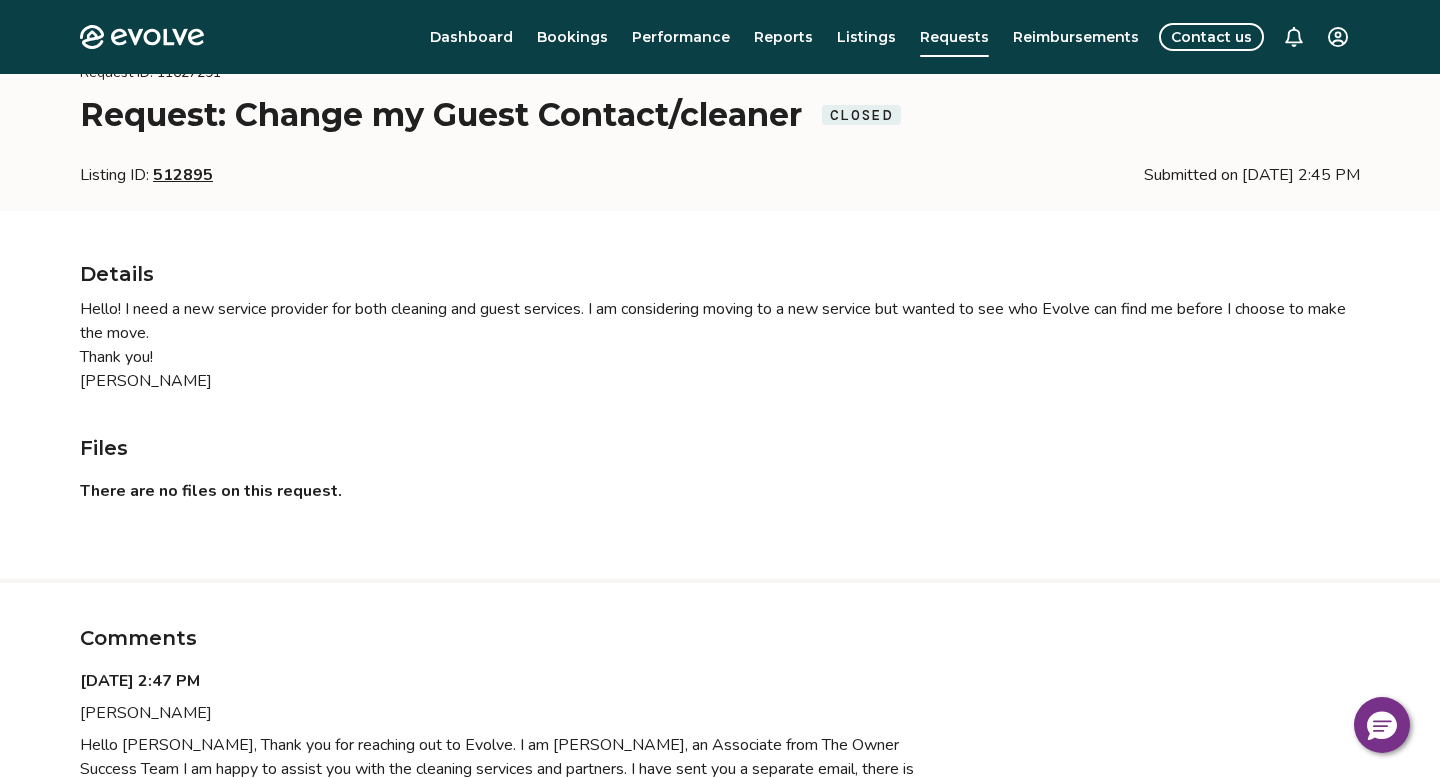 scroll, scrollTop: 0, scrollLeft: 0, axis: both 